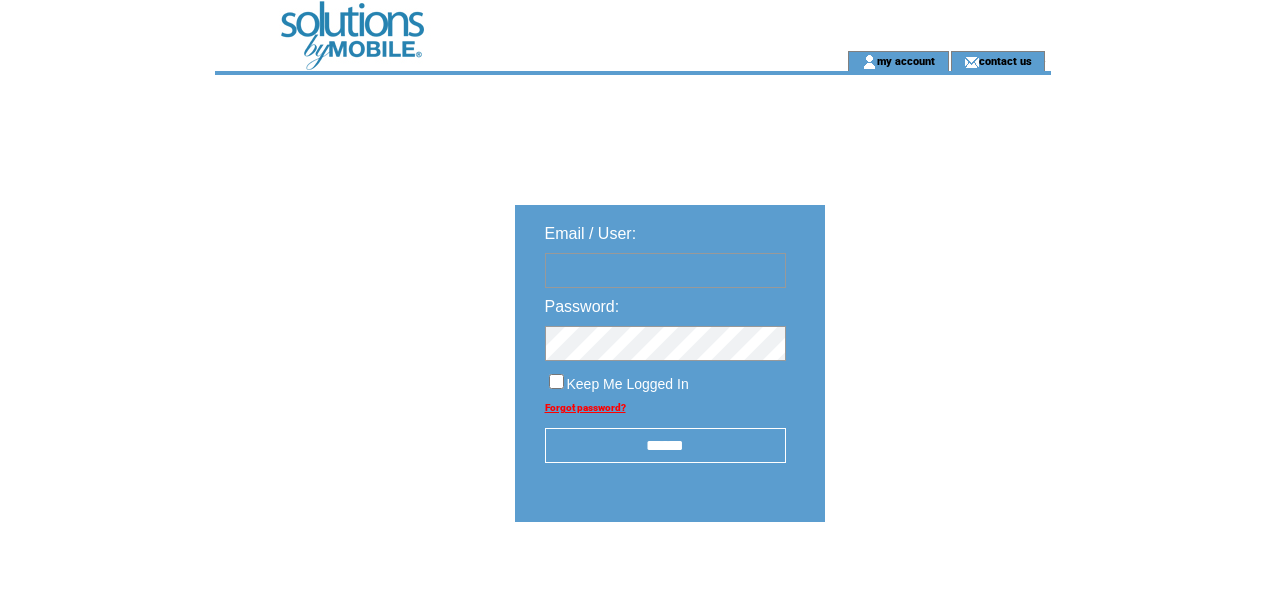scroll, scrollTop: 0, scrollLeft: 0, axis: both 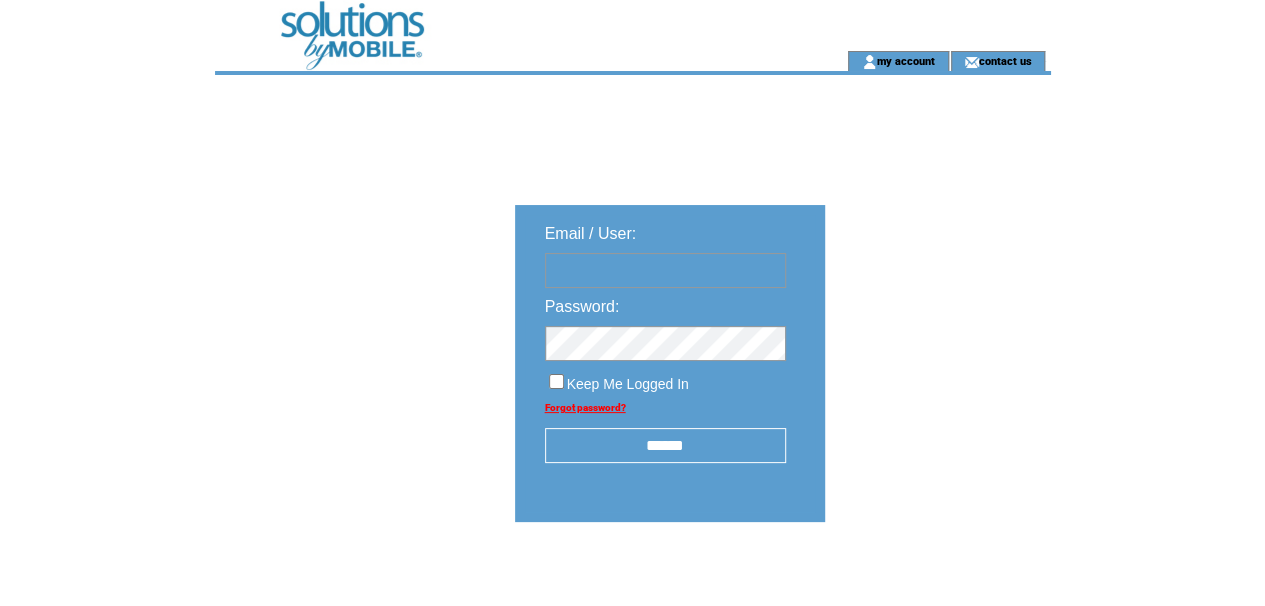 type on "********" 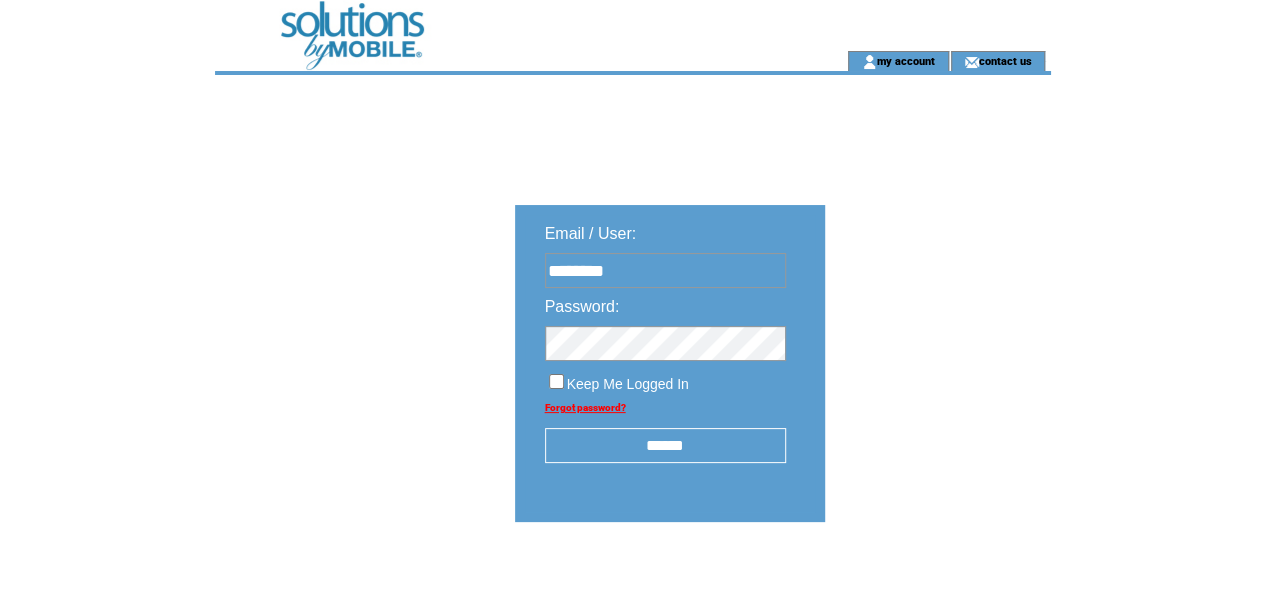 click on "******" at bounding box center [665, 445] 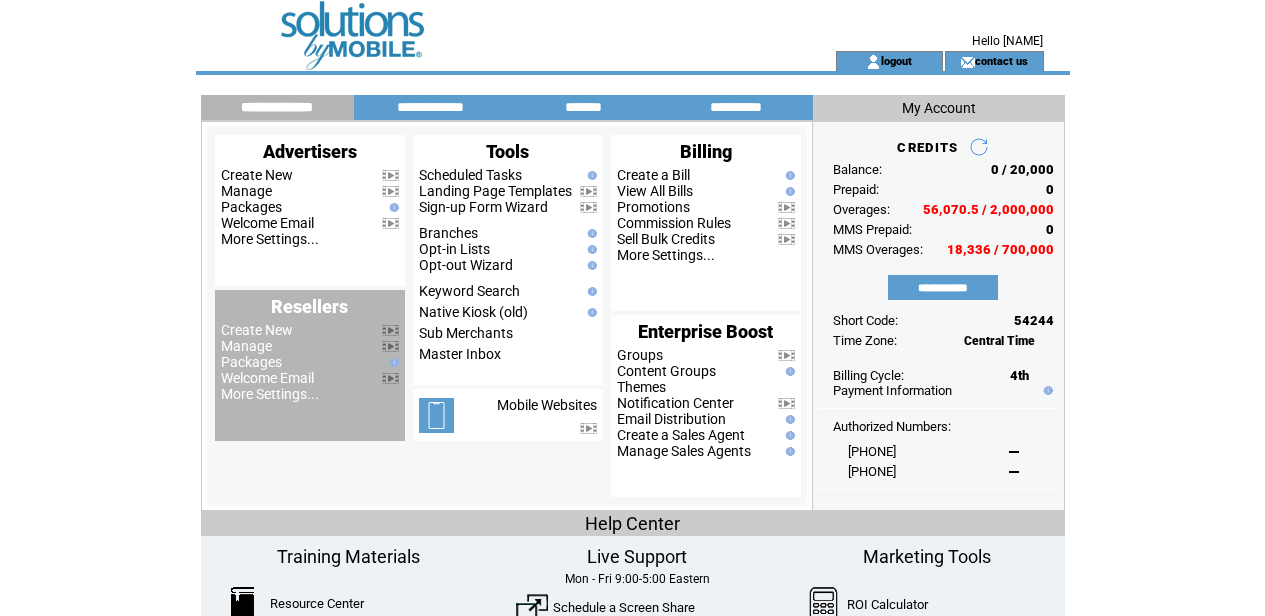 scroll, scrollTop: 0, scrollLeft: 0, axis: both 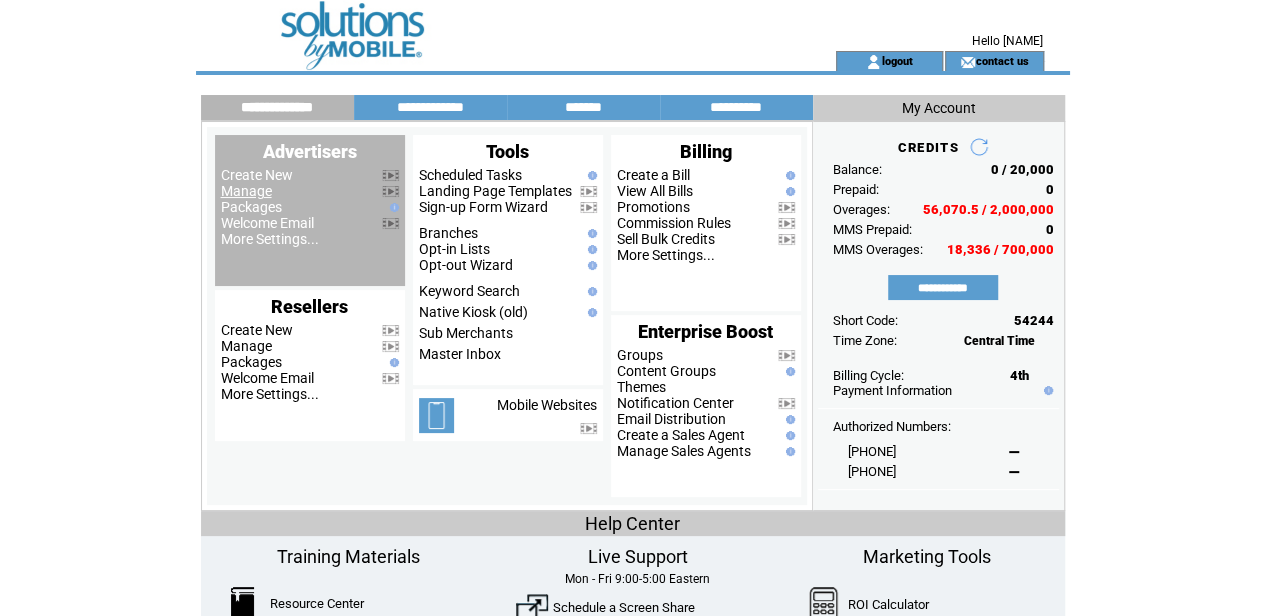 click on "Manage" at bounding box center [246, 191] 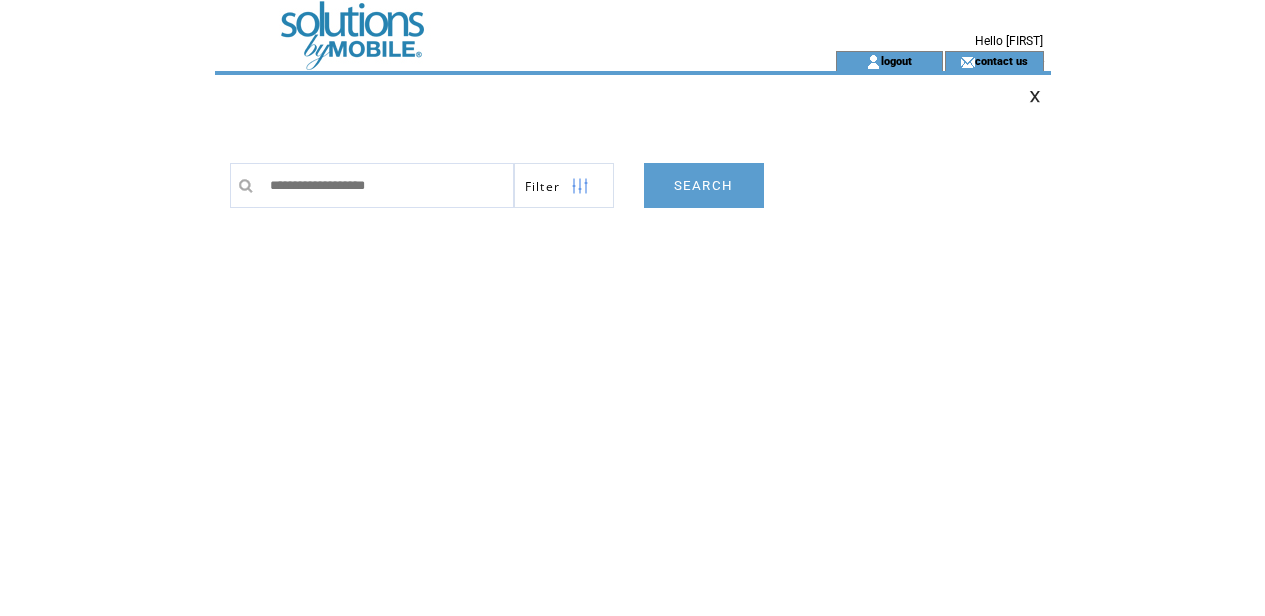 scroll, scrollTop: 0, scrollLeft: 0, axis: both 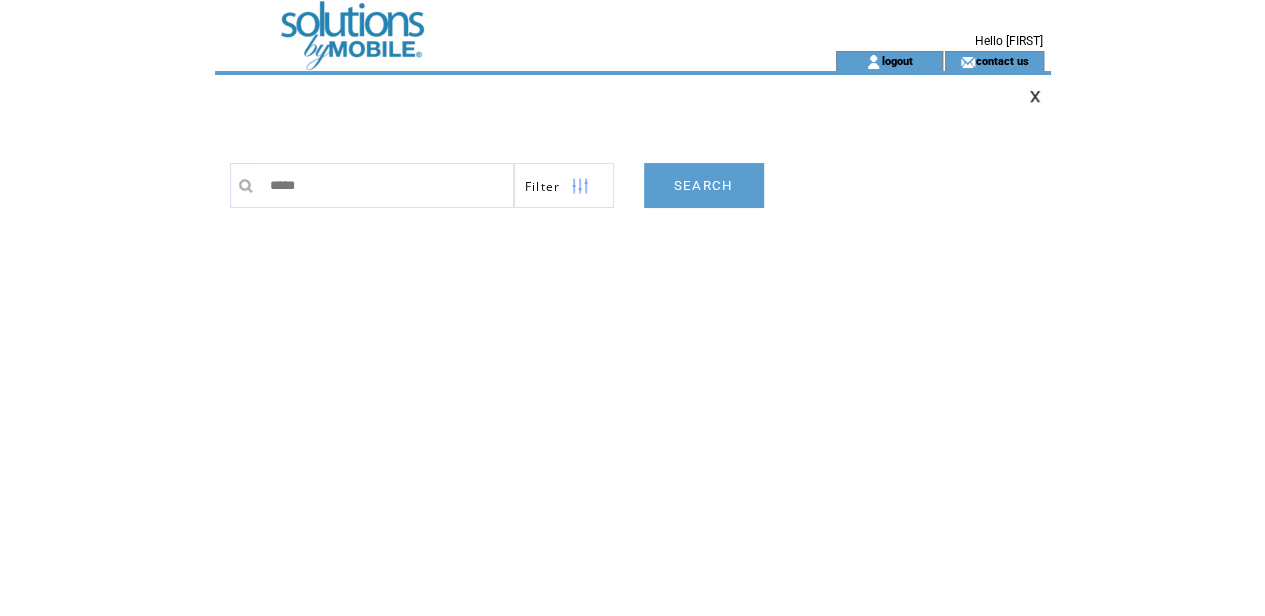 type on "******" 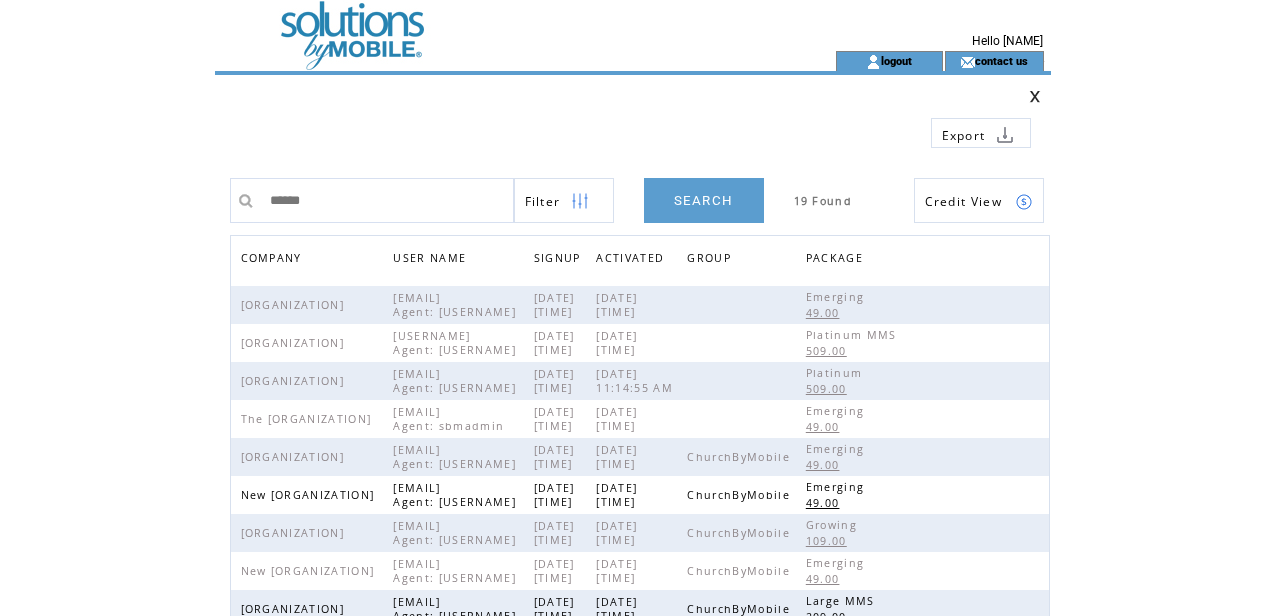 scroll, scrollTop: 0, scrollLeft: 0, axis: both 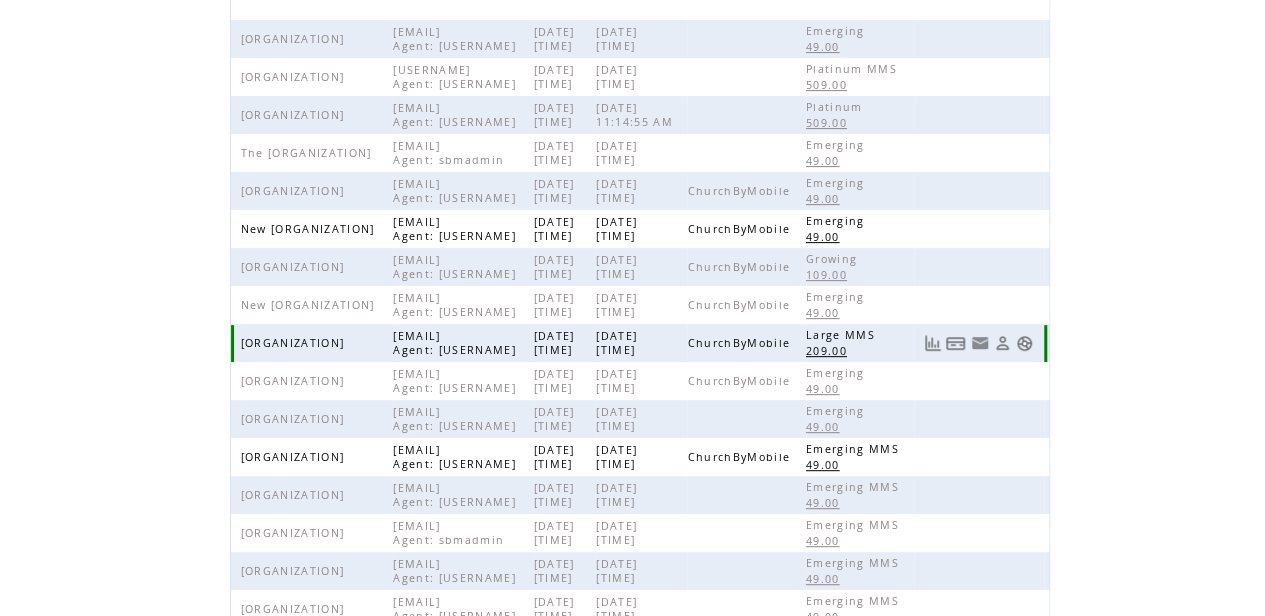 drag, startPoint x: 240, startPoint y: 411, endPoint x: 282, endPoint y: 440, distance: 51.0392 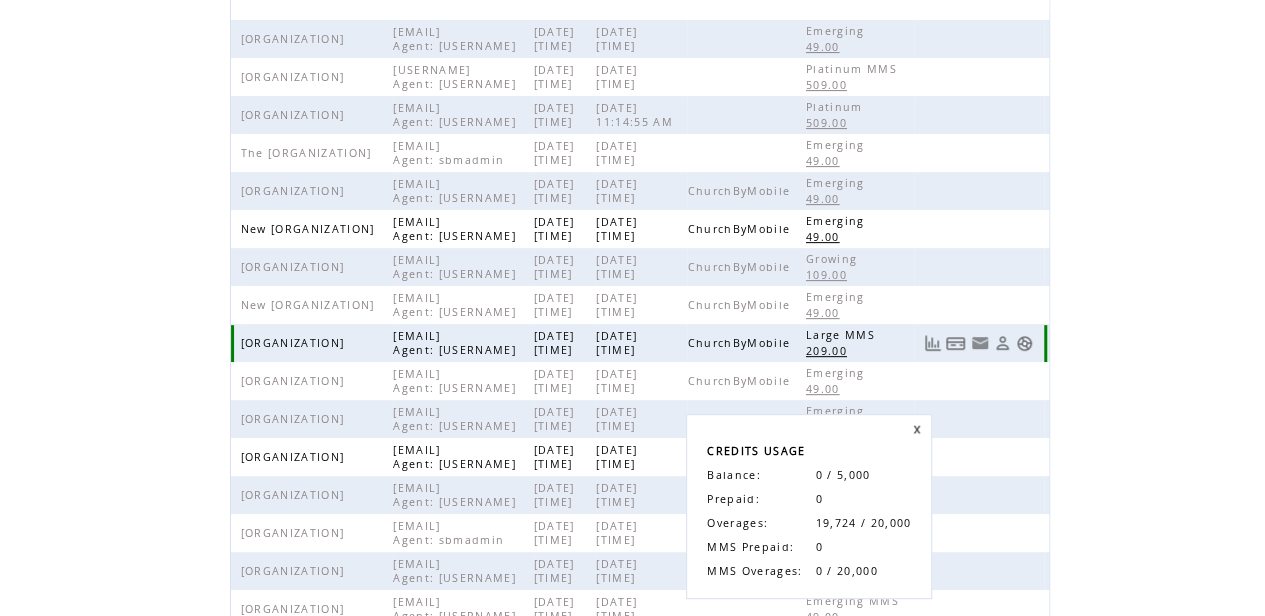 click at bounding box center (979, 343) 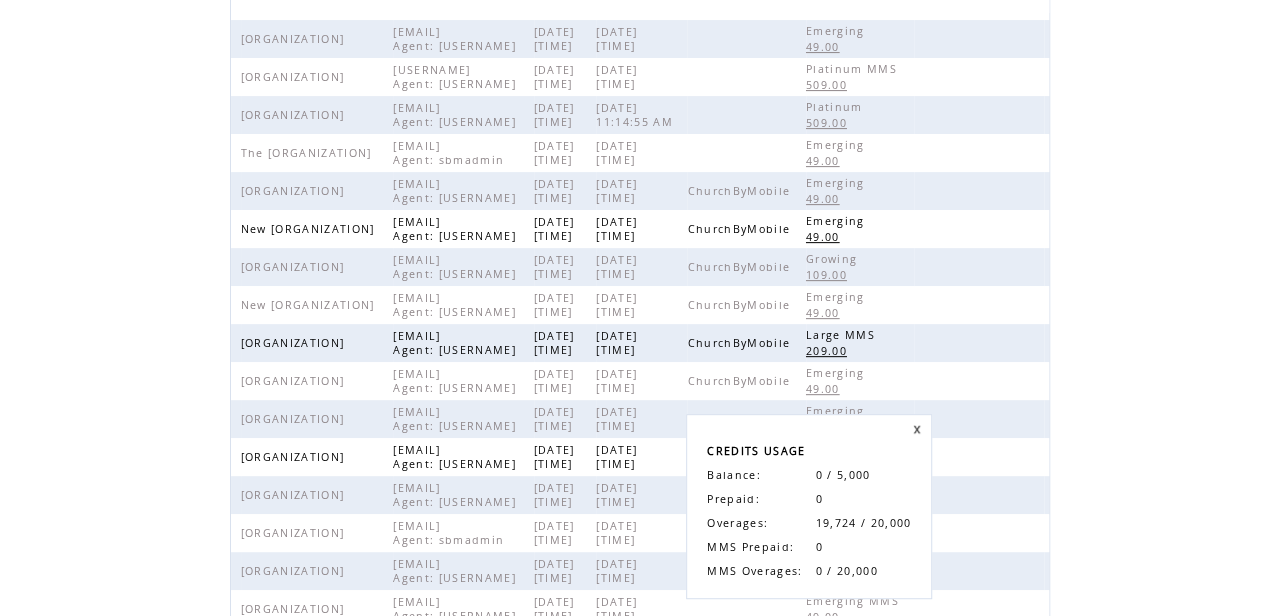 click at bounding box center (917, 429) 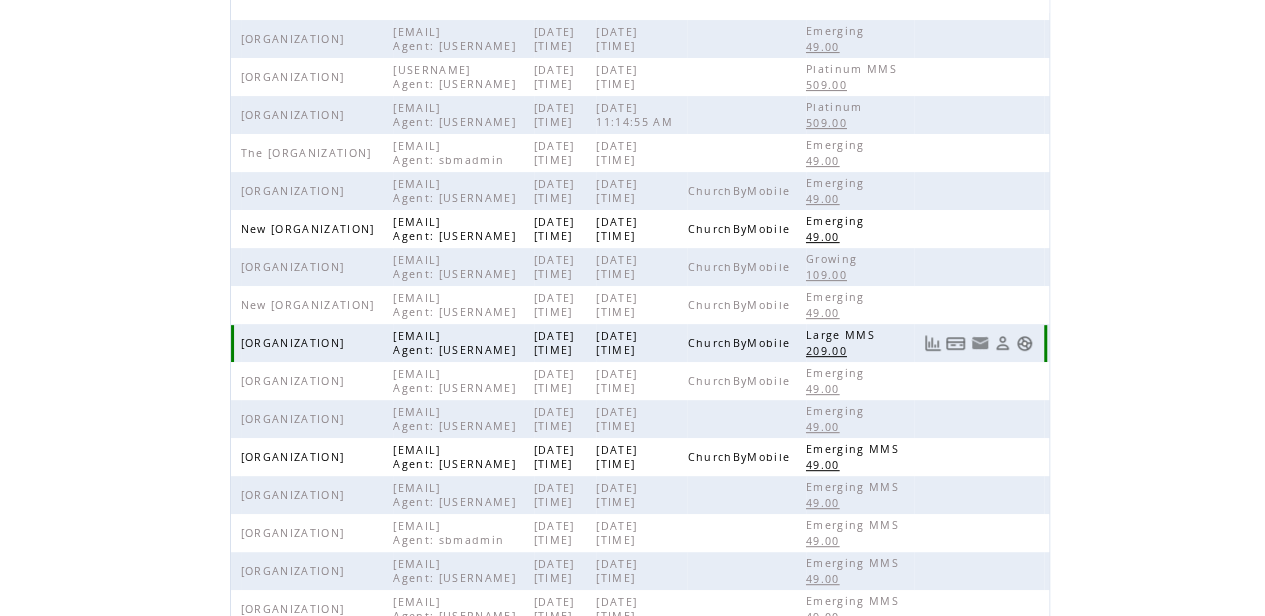 click on "Large MMS
209.00" at bounding box center [860, 343] 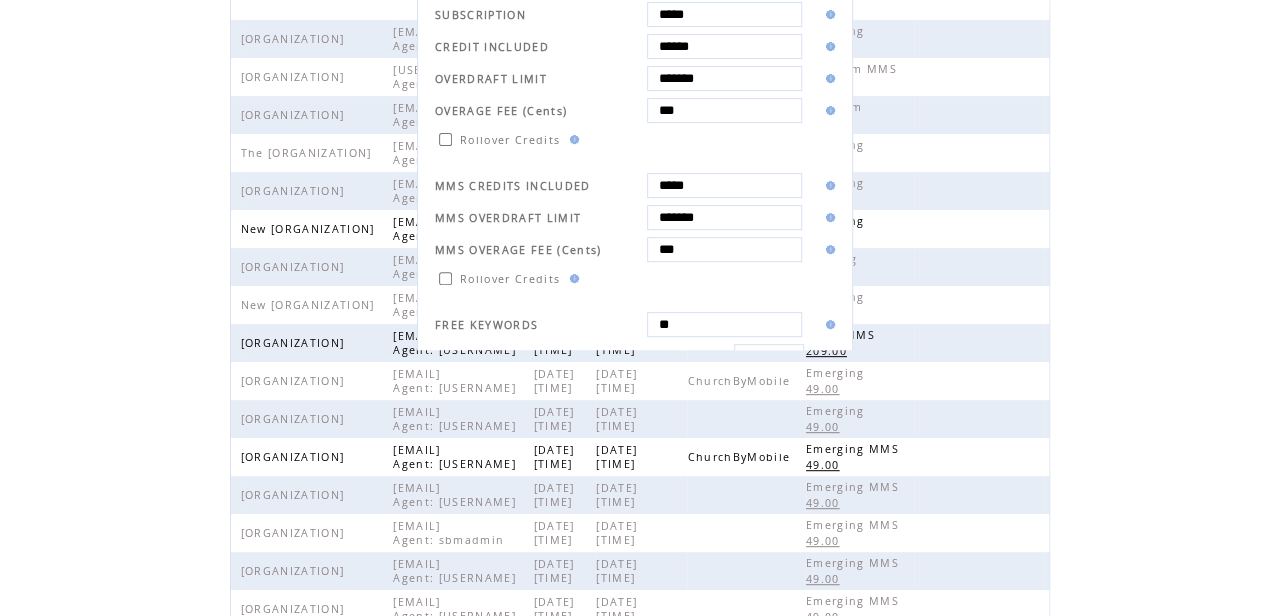 drag, startPoint x: 811, startPoint y: 147, endPoint x: 798, endPoint y: 156, distance: 15.811388 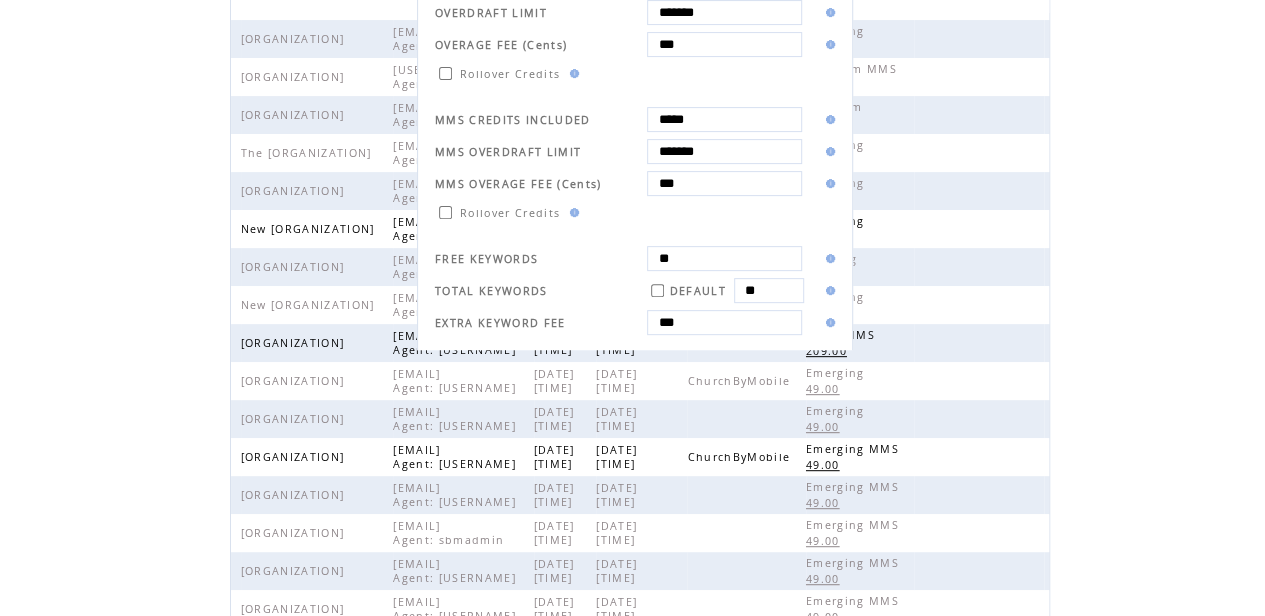 scroll, scrollTop: 0, scrollLeft: 0, axis: both 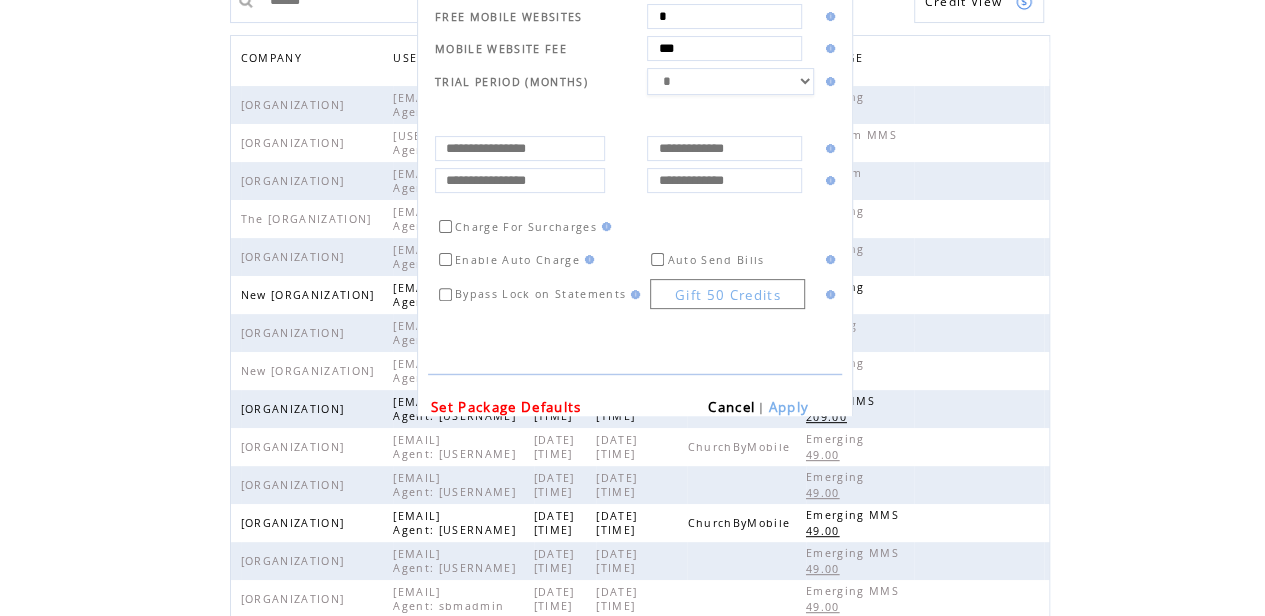 click on "Apply" at bounding box center [788, 407] 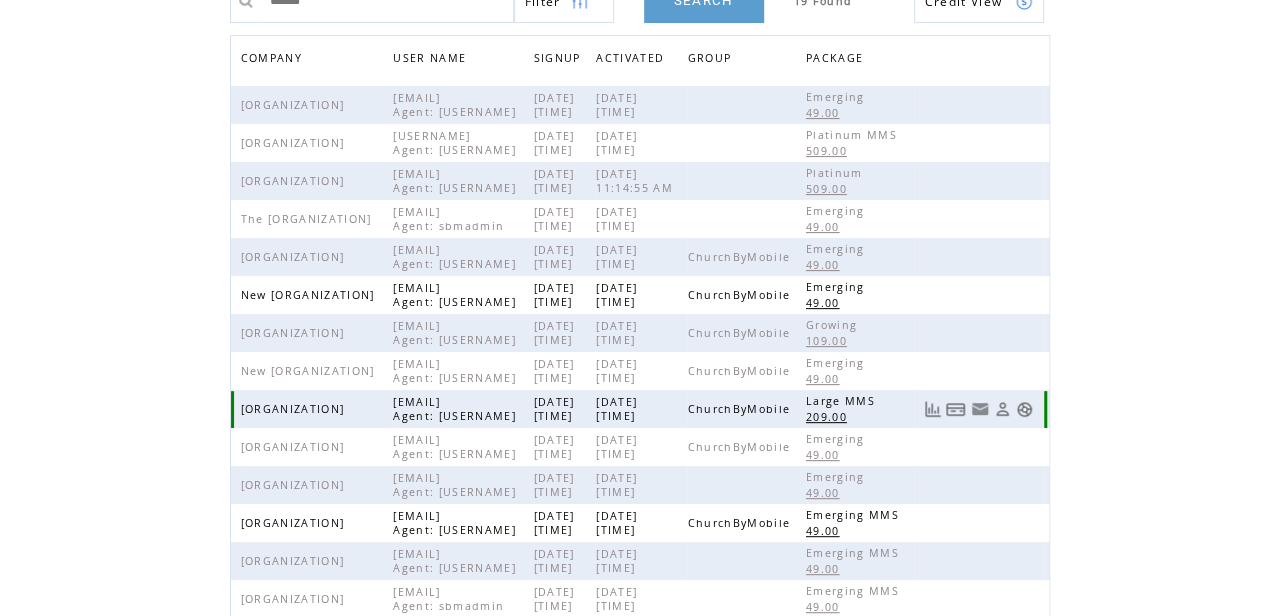 click at bounding box center [1024, 409] 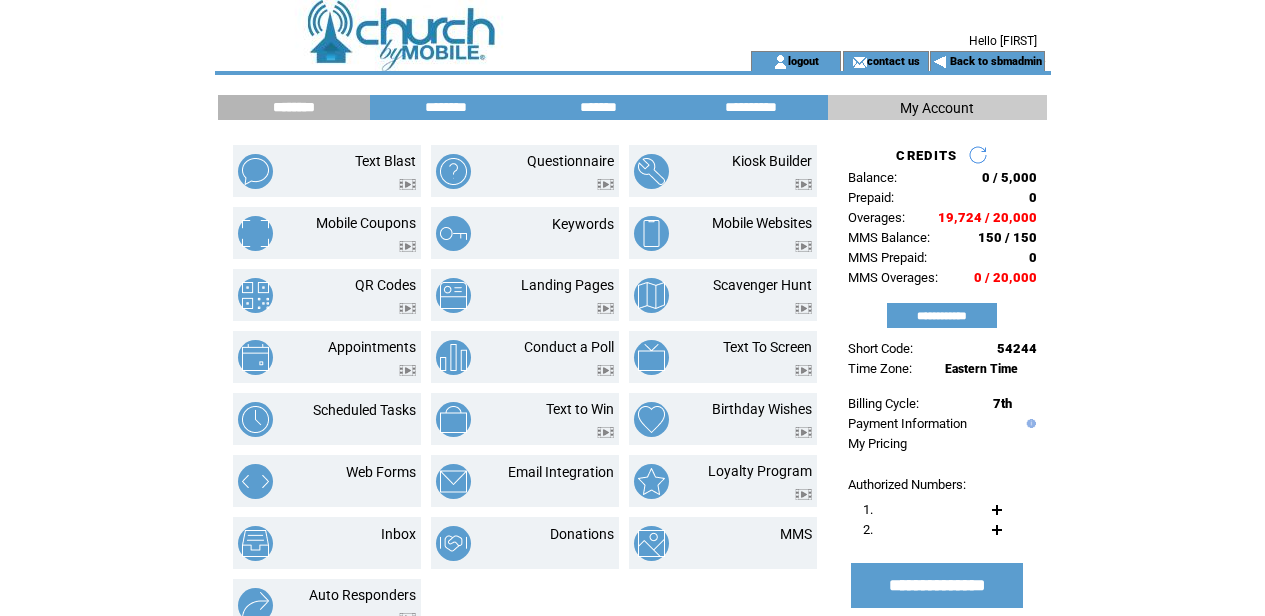scroll, scrollTop: 0, scrollLeft: 0, axis: both 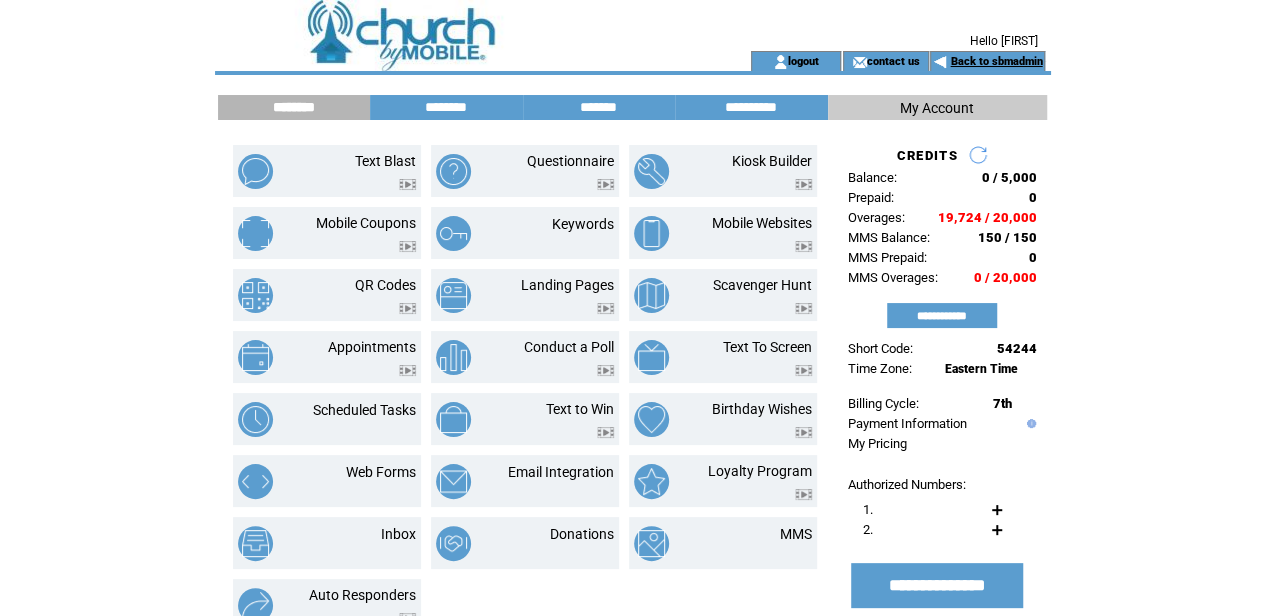 click on "Back to sbmadmin" at bounding box center (996, 61) 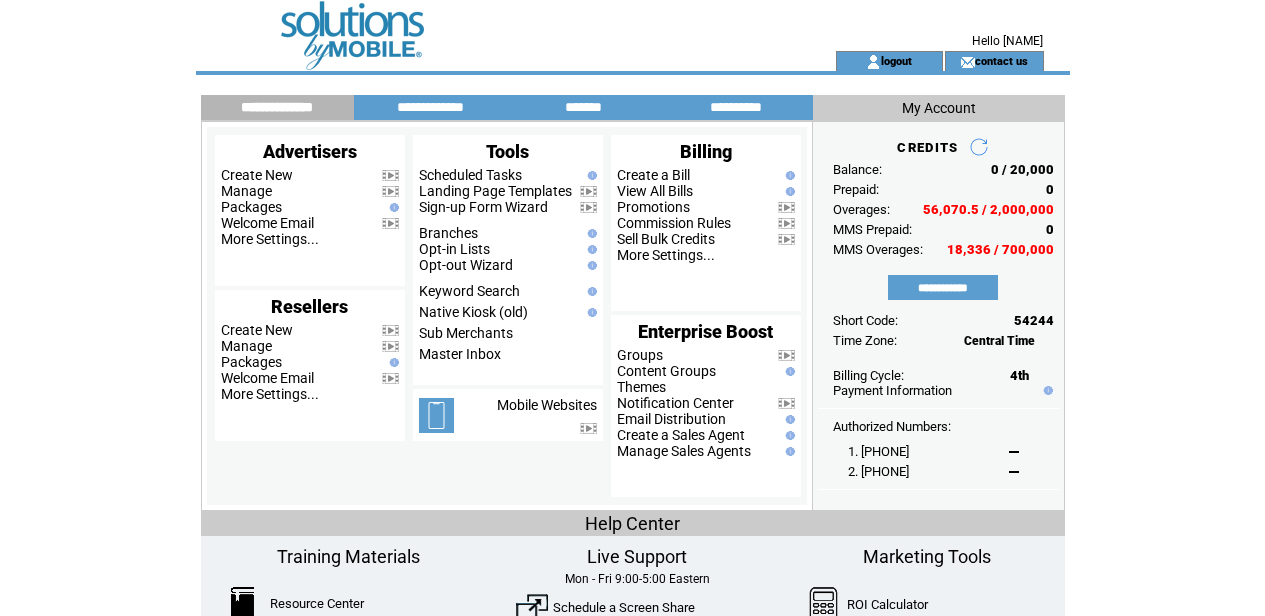 scroll, scrollTop: 0, scrollLeft: 0, axis: both 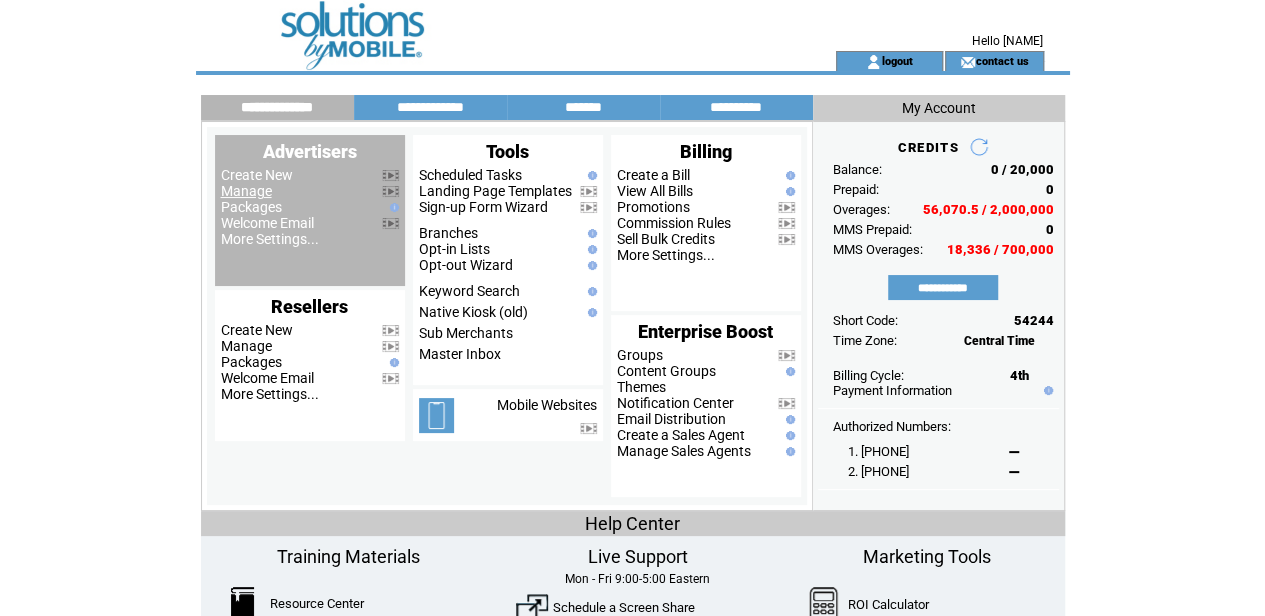 click on "Manage" at bounding box center [246, 191] 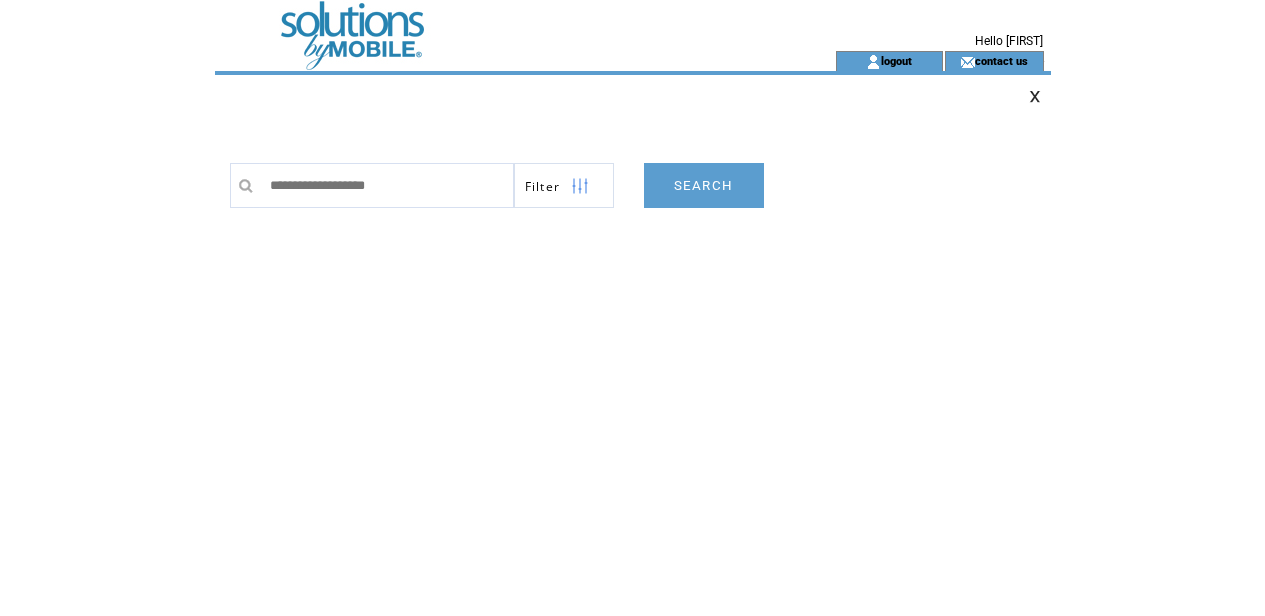 scroll, scrollTop: 0, scrollLeft: 0, axis: both 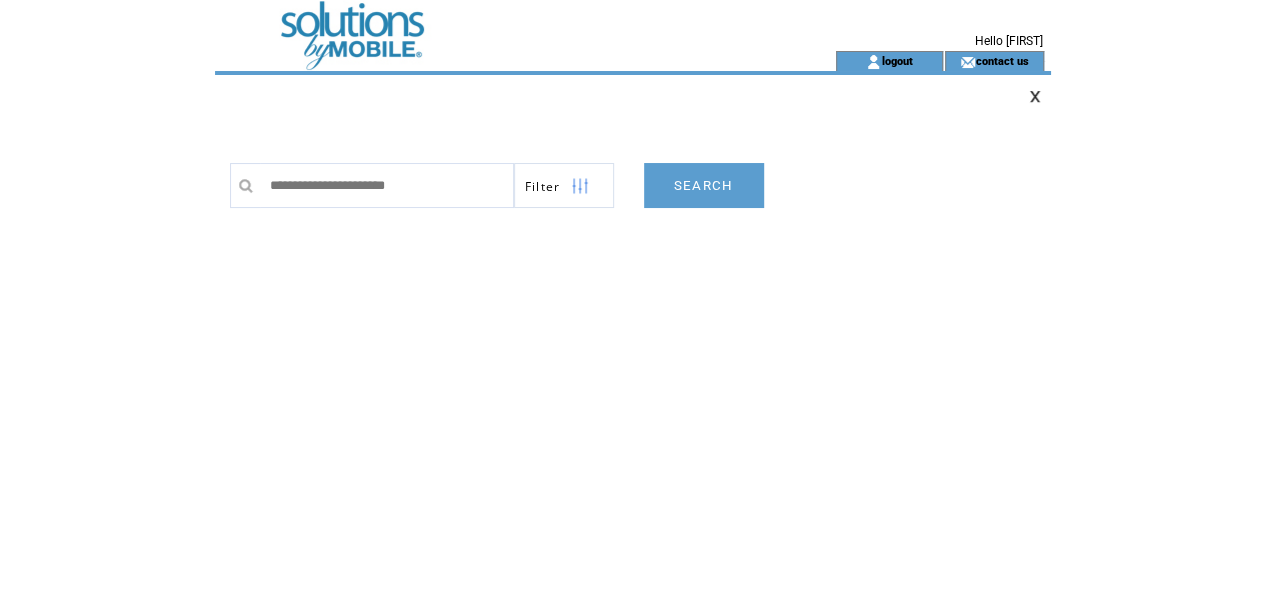type on "**********" 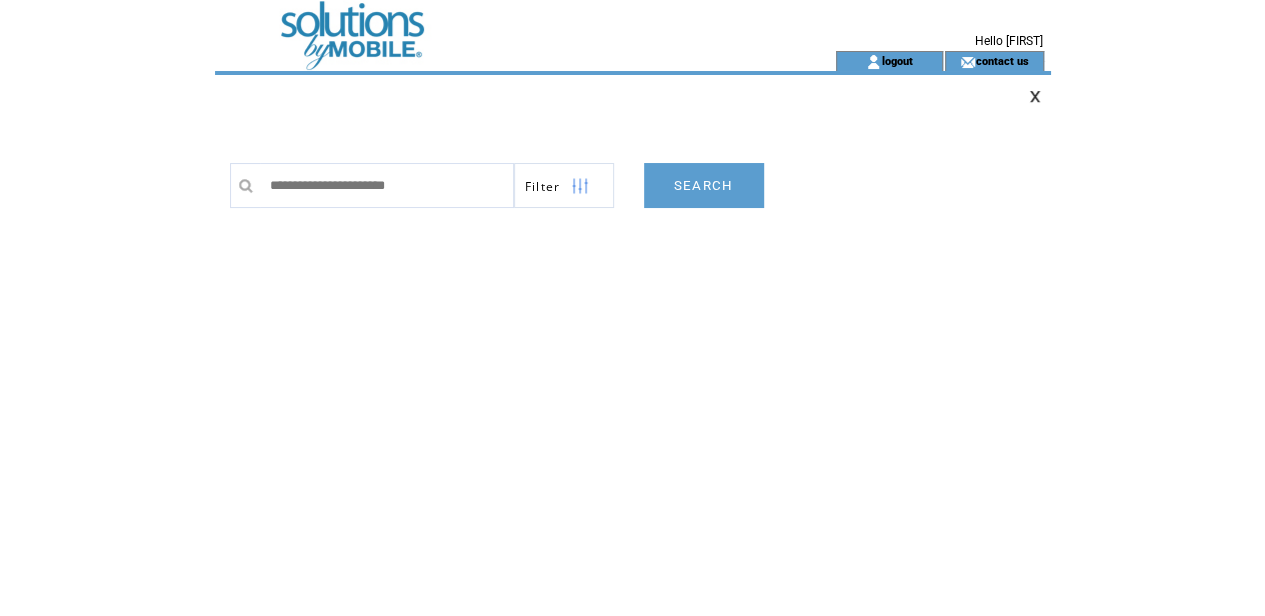 click on "SEARCH" at bounding box center [704, 185] 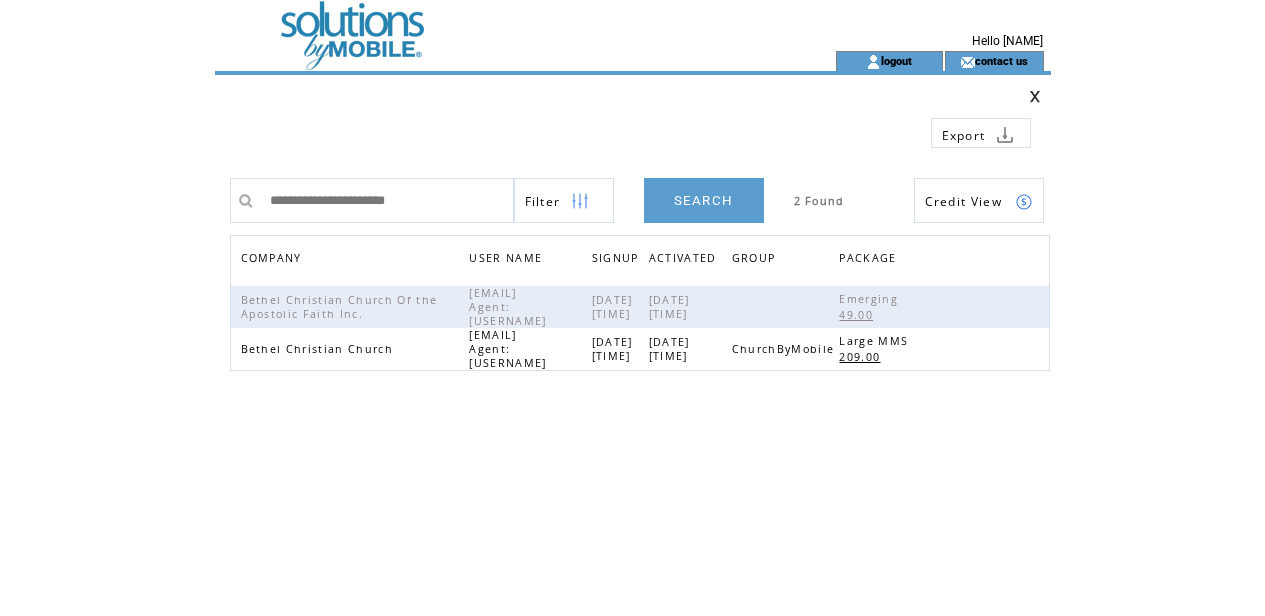 scroll, scrollTop: 0, scrollLeft: 0, axis: both 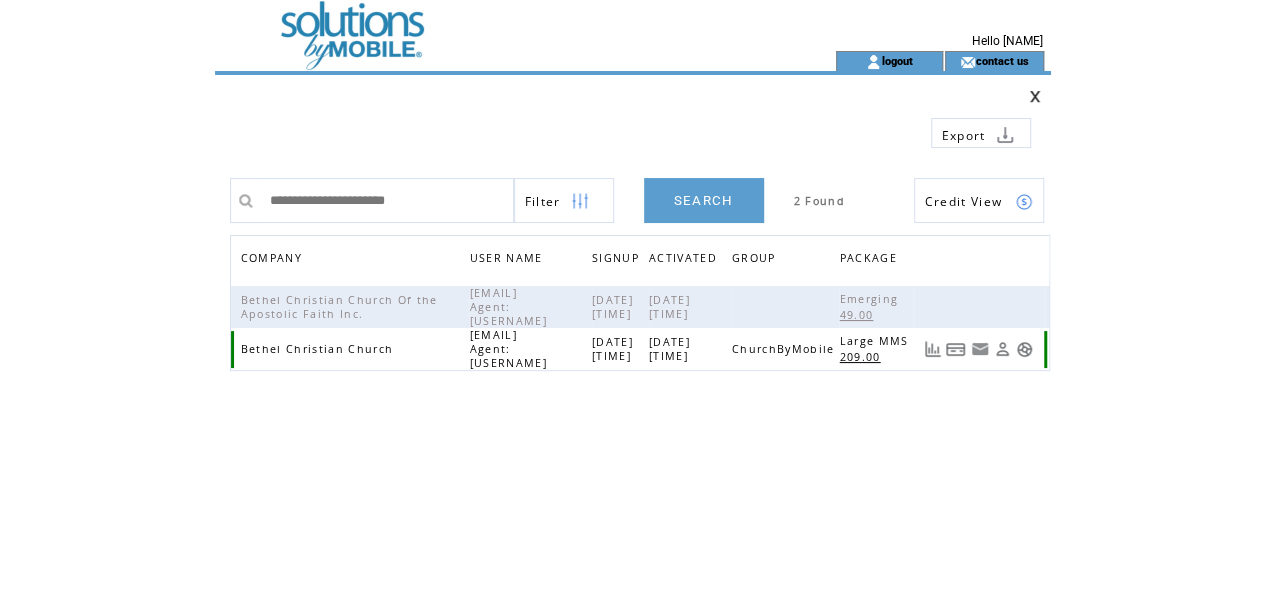 click on "209.00" at bounding box center (862, 357) 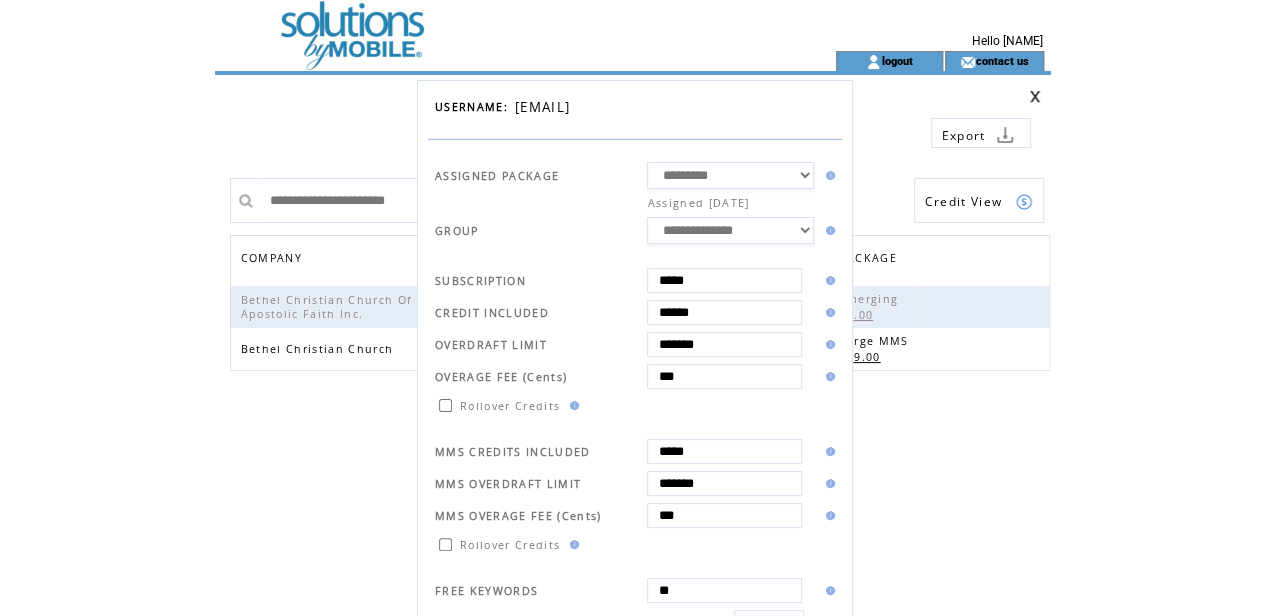 click on "*******" at bounding box center [724, 344] 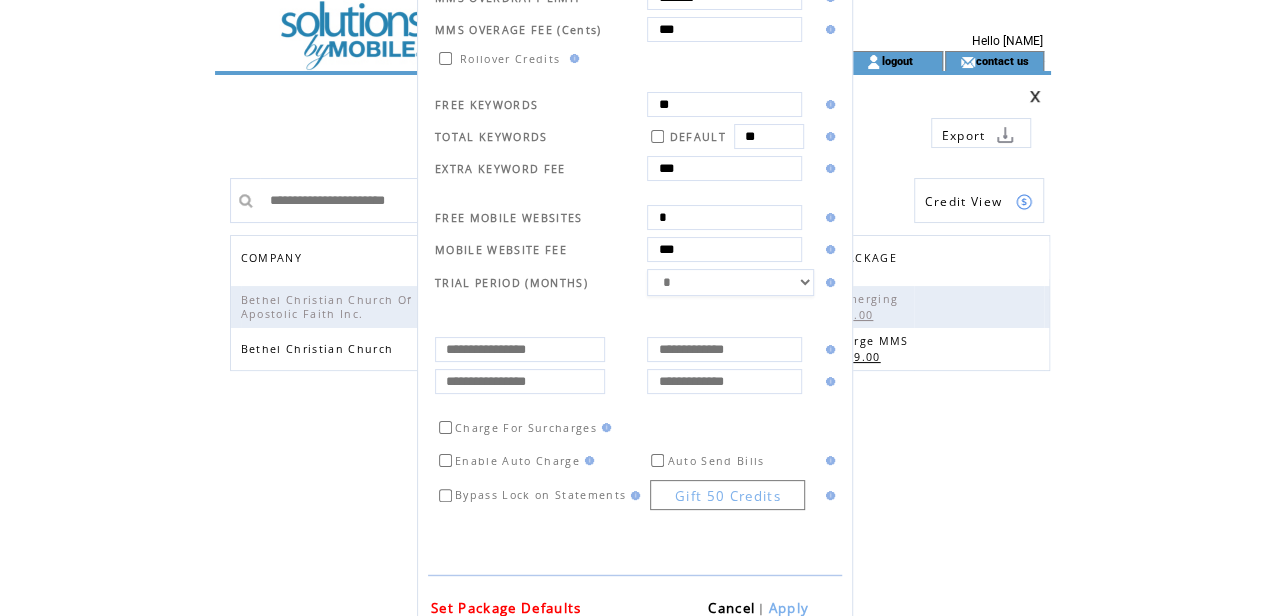 scroll, scrollTop: 487, scrollLeft: 0, axis: vertical 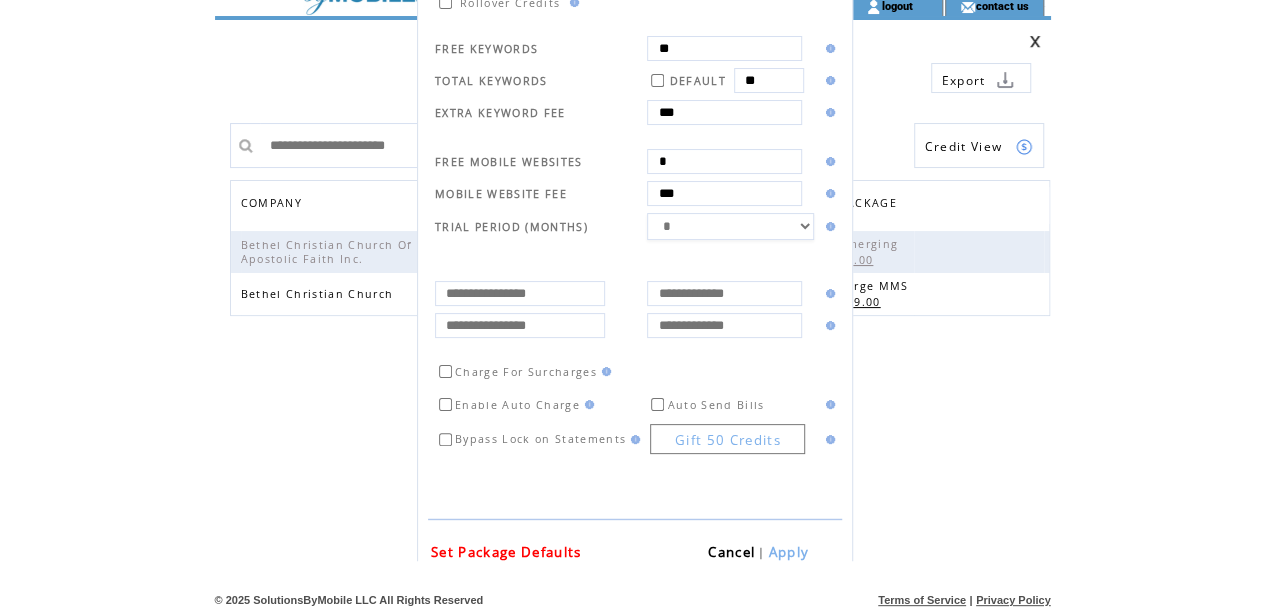 type on "*******" 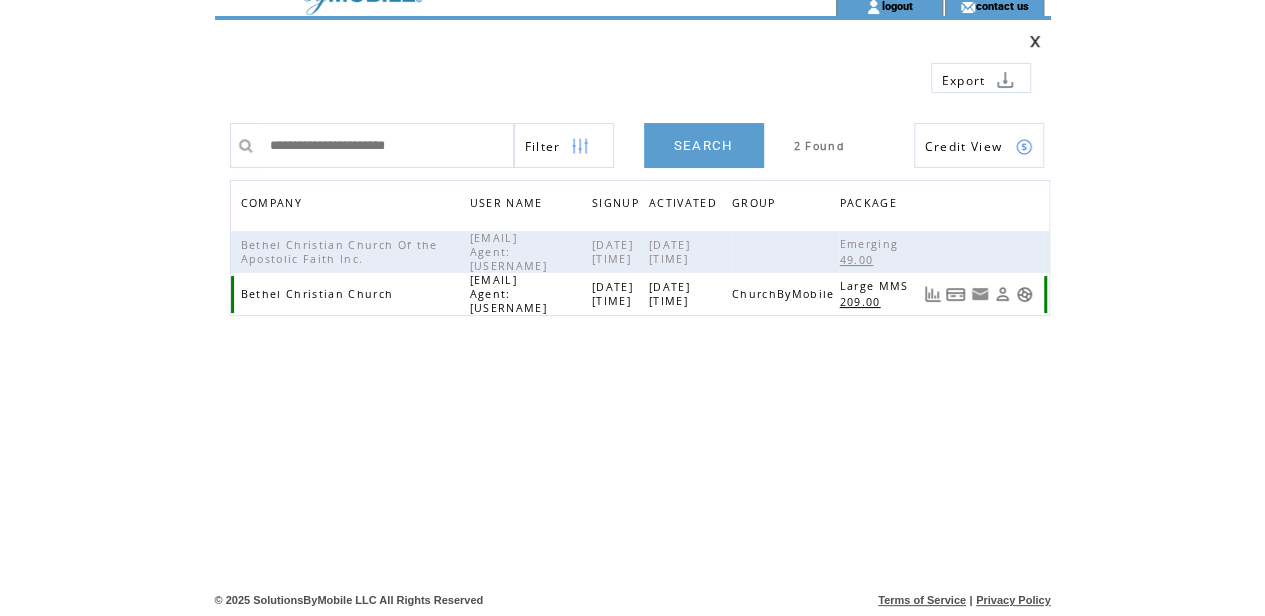 click on "209.00" at bounding box center (862, 302) 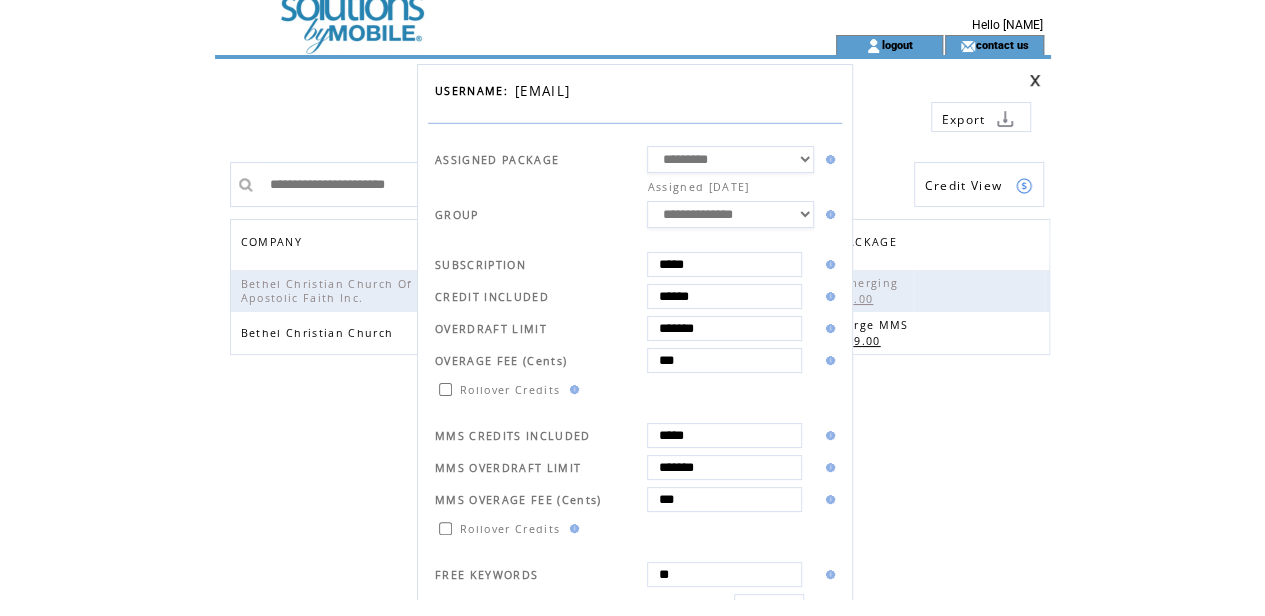 scroll, scrollTop: 0, scrollLeft: 0, axis: both 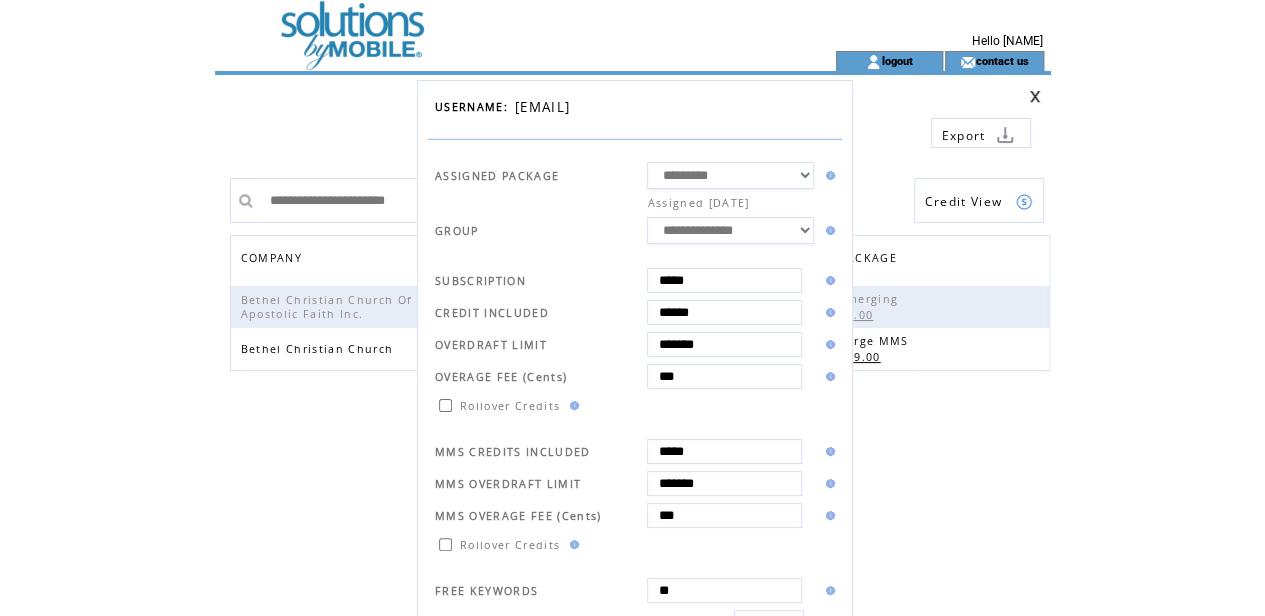 click on "**********" at bounding box center [632, 308] 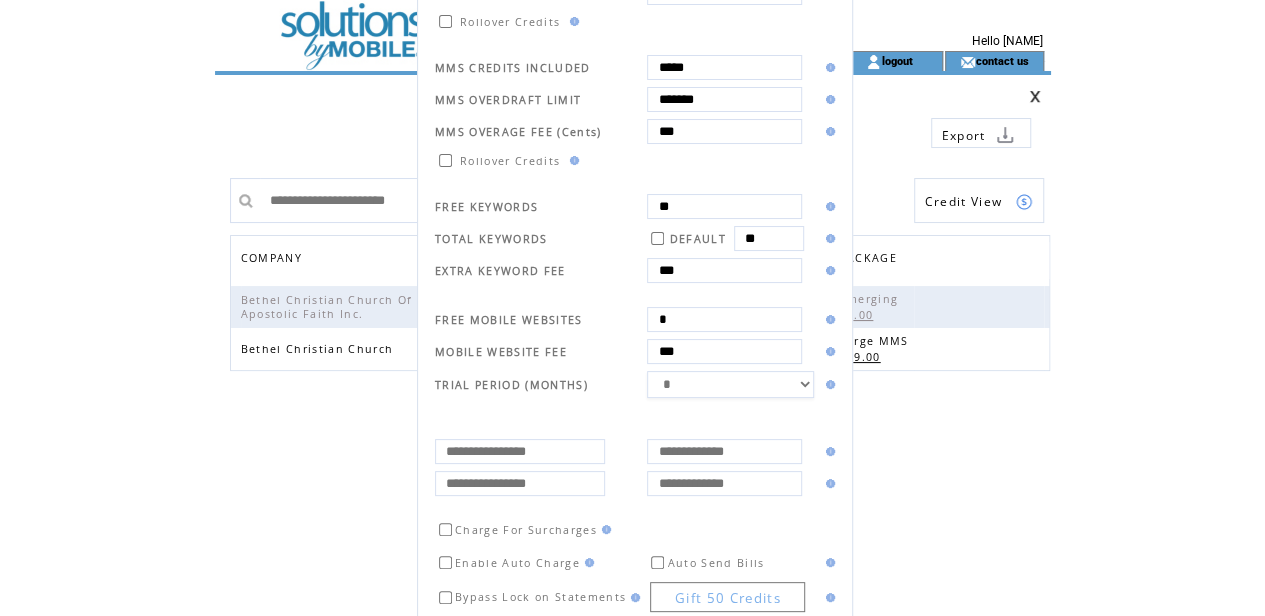 scroll, scrollTop: 487, scrollLeft: 0, axis: vertical 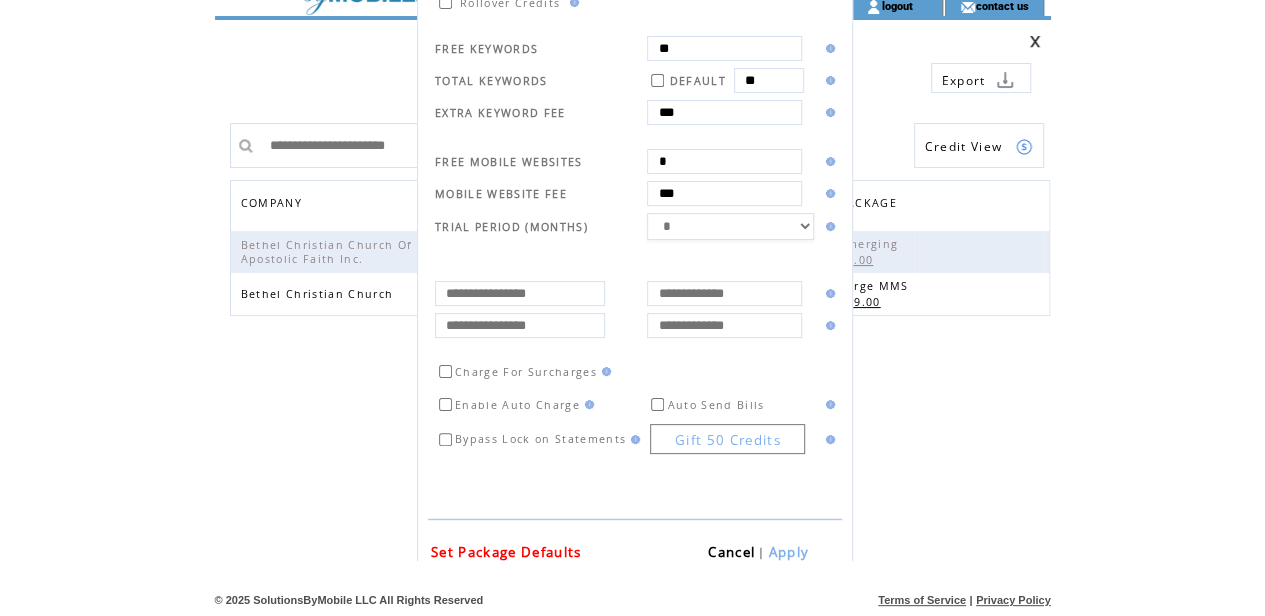 click on "Apply" at bounding box center [788, 552] 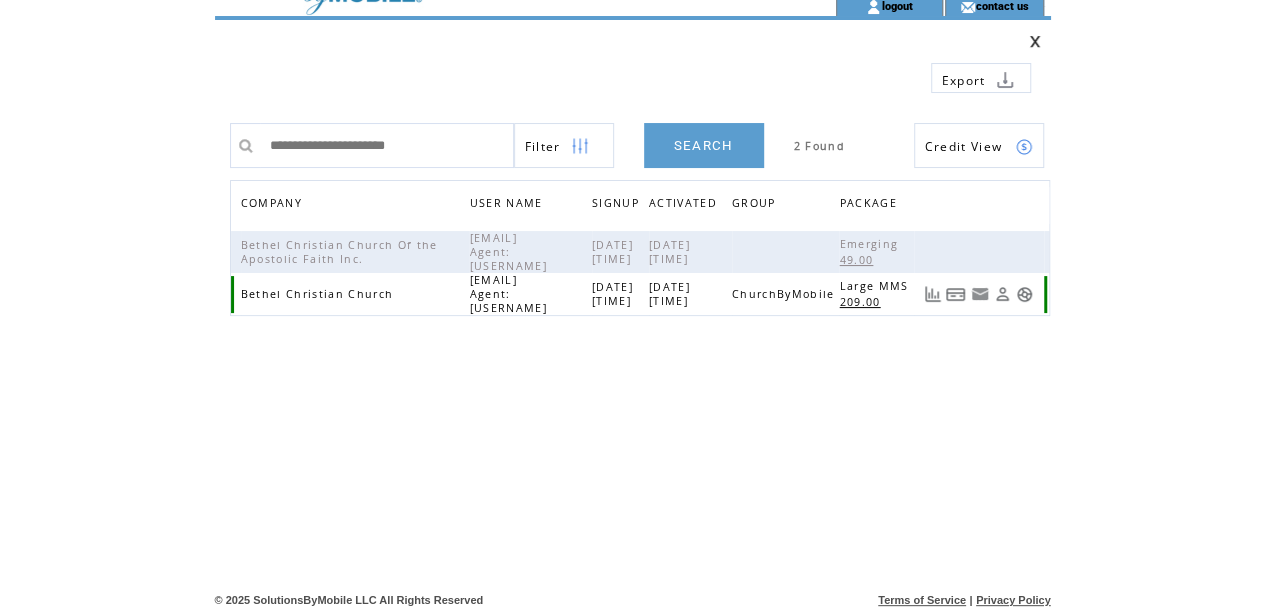 click at bounding box center (1024, 294) 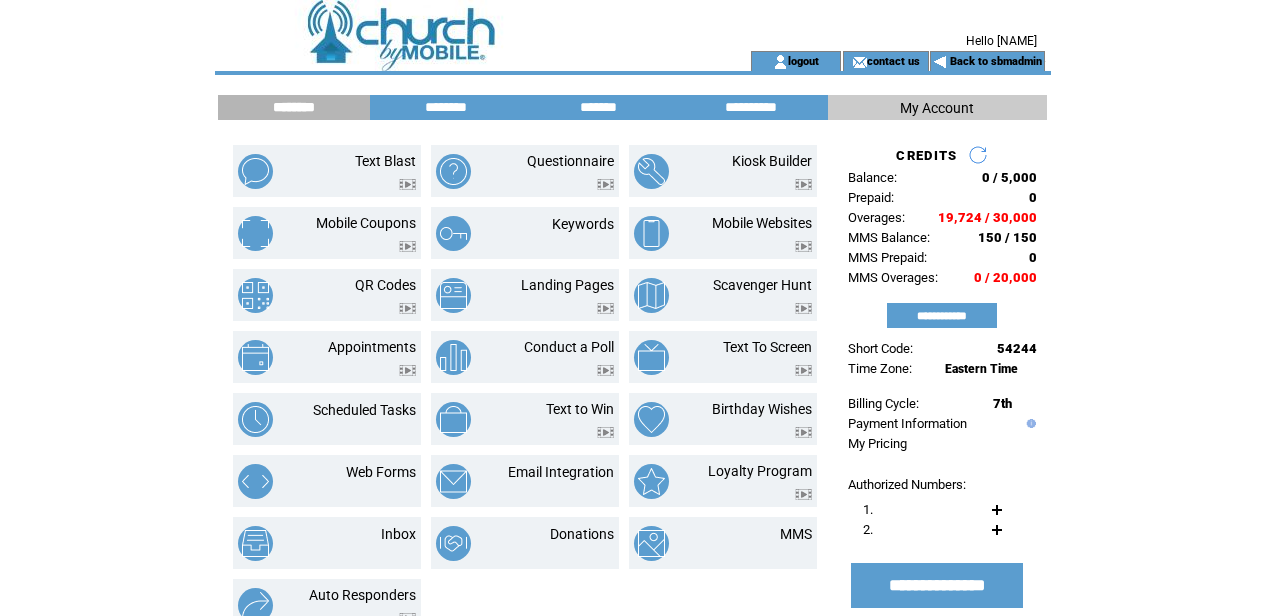 scroll, scrollTop: 0, scrollLeft: 0, axis: both 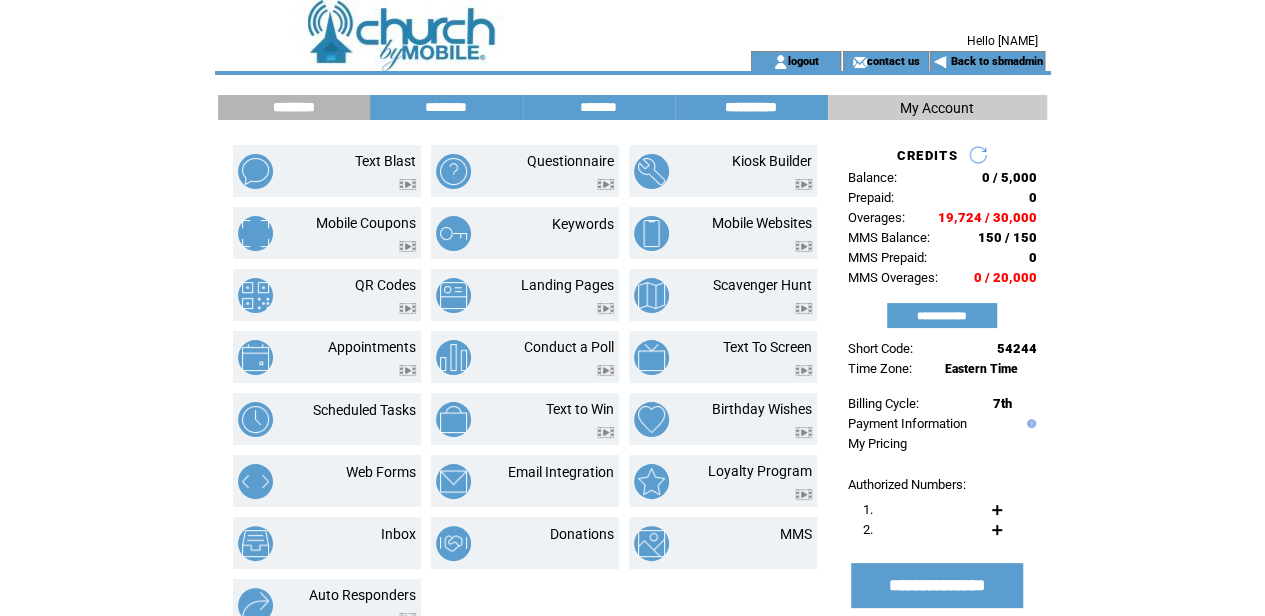 click on "**********" at bounding box center [751, 107] 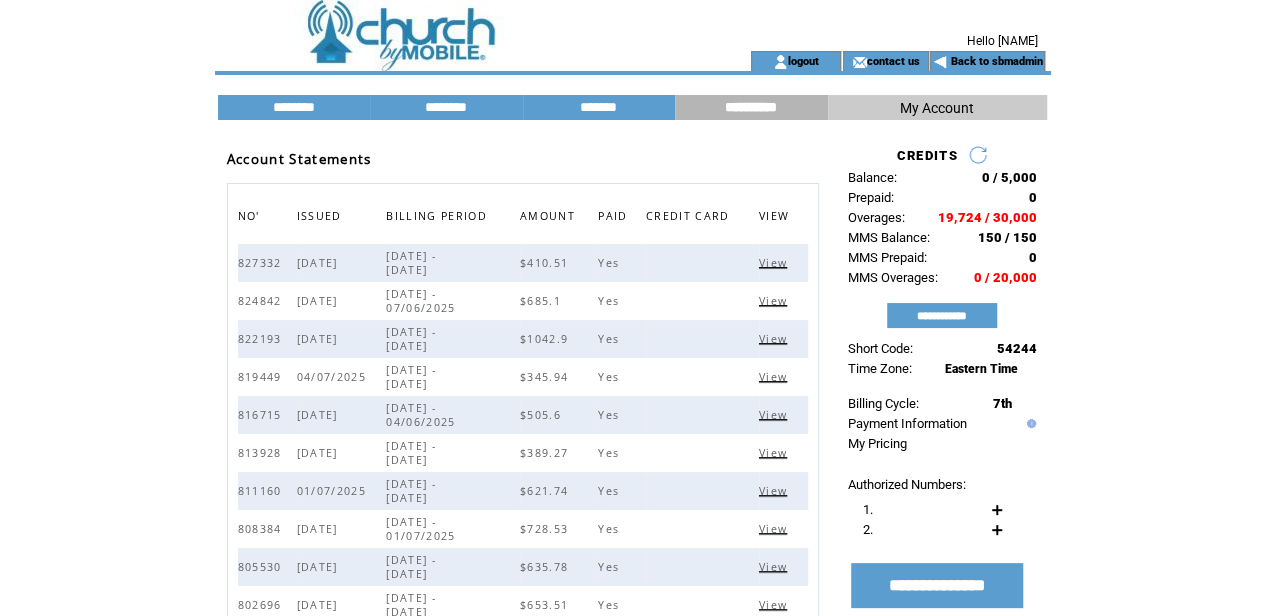 click at bounding box center (455, 25) 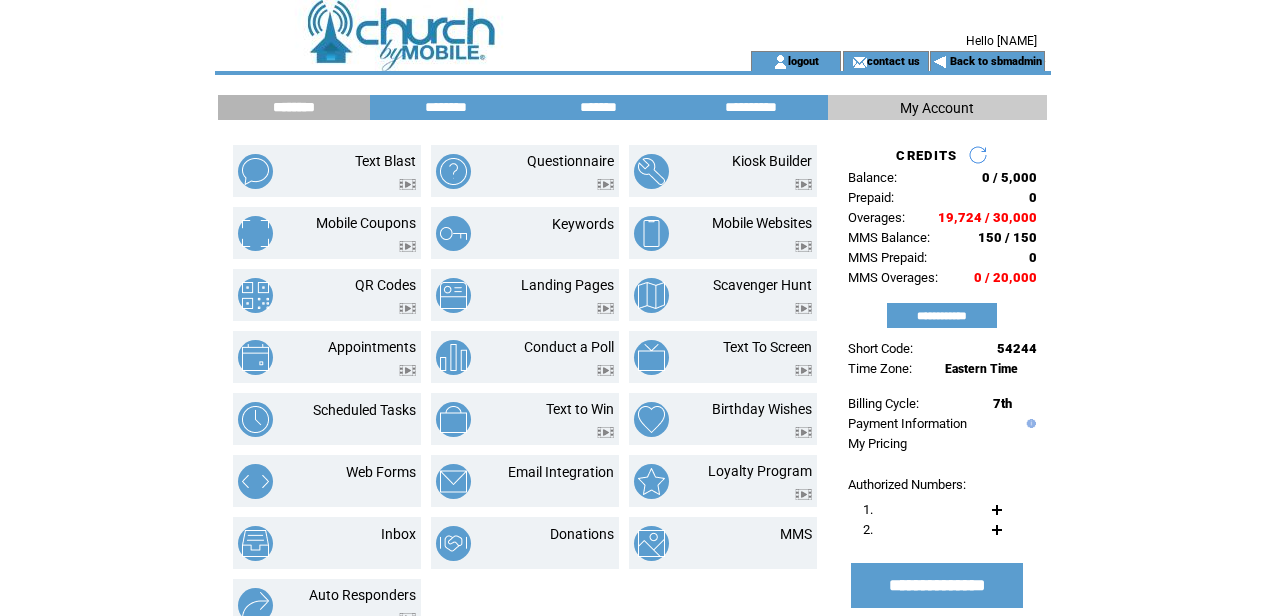 scroll, scrollTop: 0, scrollLeft: 0, axis: both 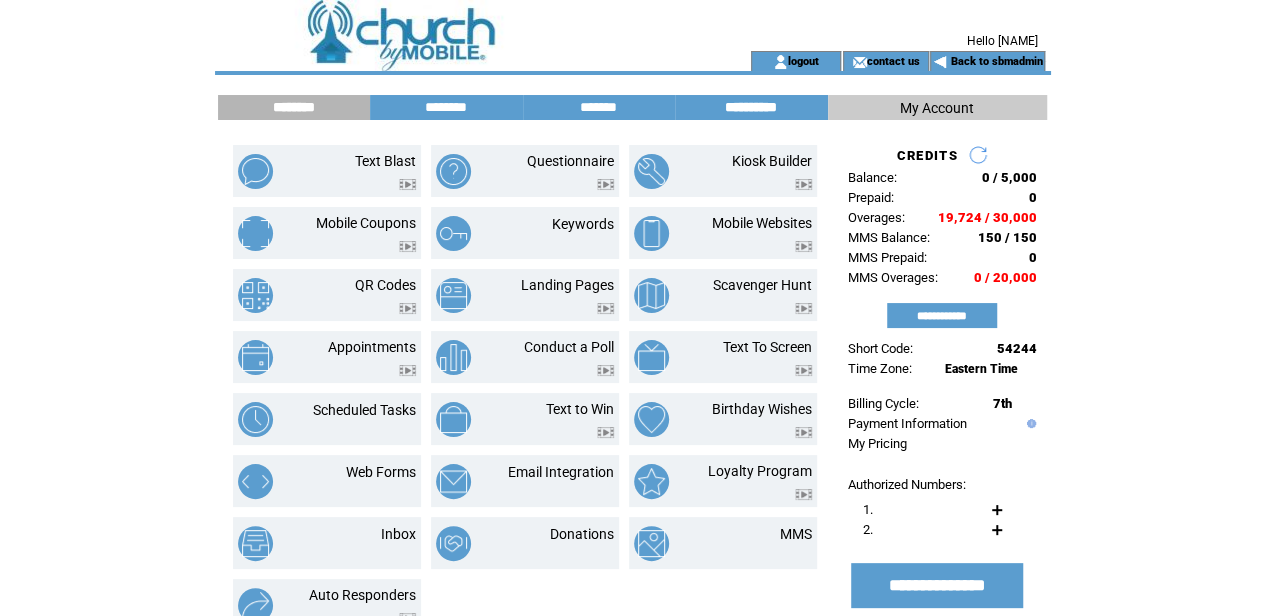 click on "**********" at bounding box center (751, 107) 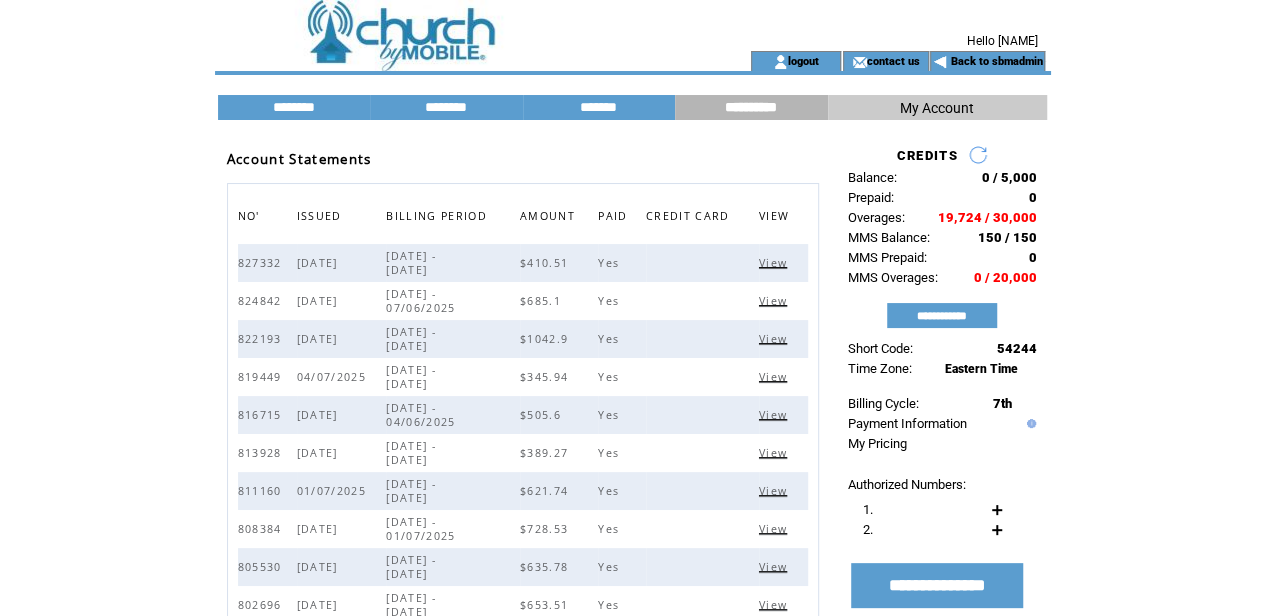click at bounding box center (455, 25) 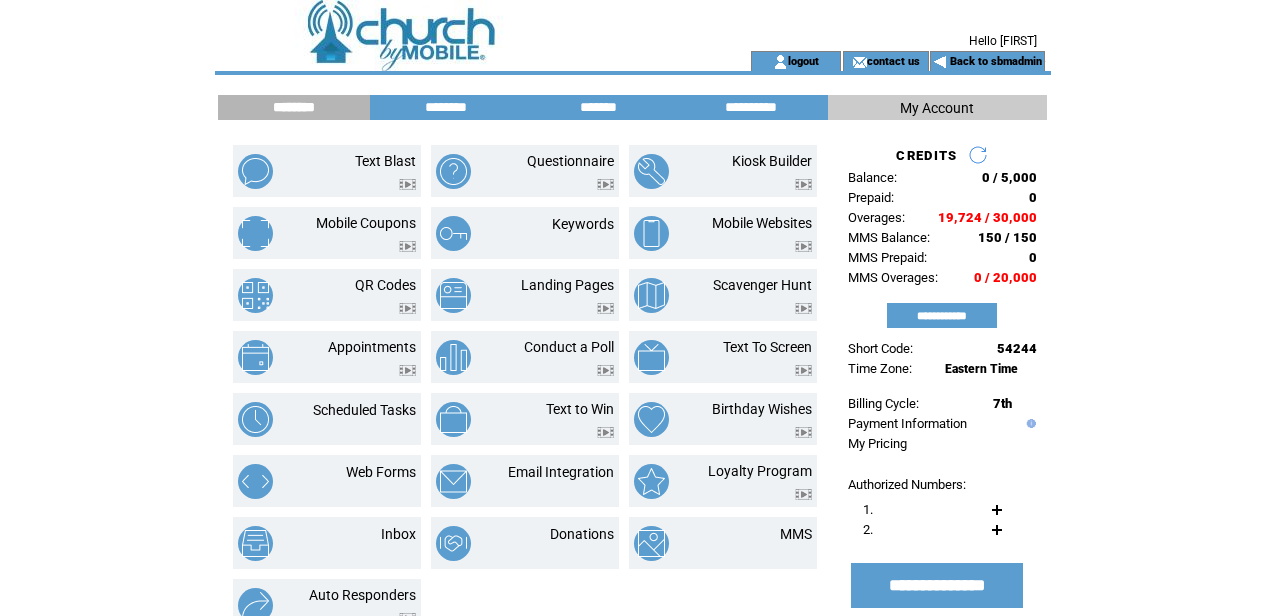 scroll, scrollTop: 0, scrollLeft: 0, axis: both 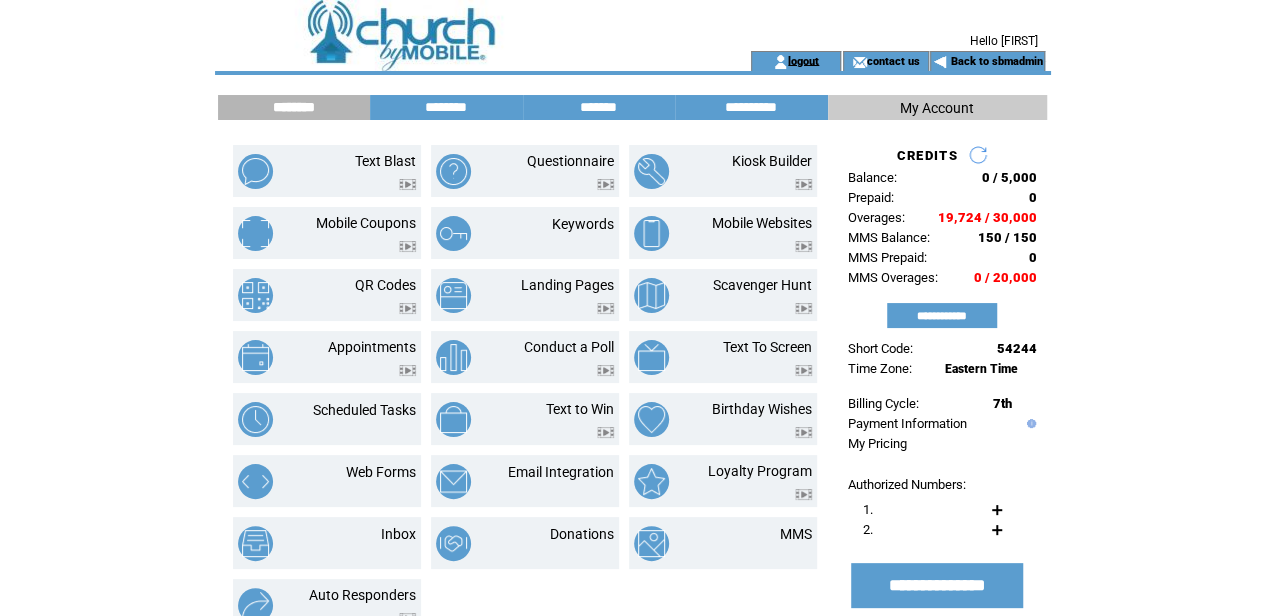 click on "logout" at bounding box center [803, 60] 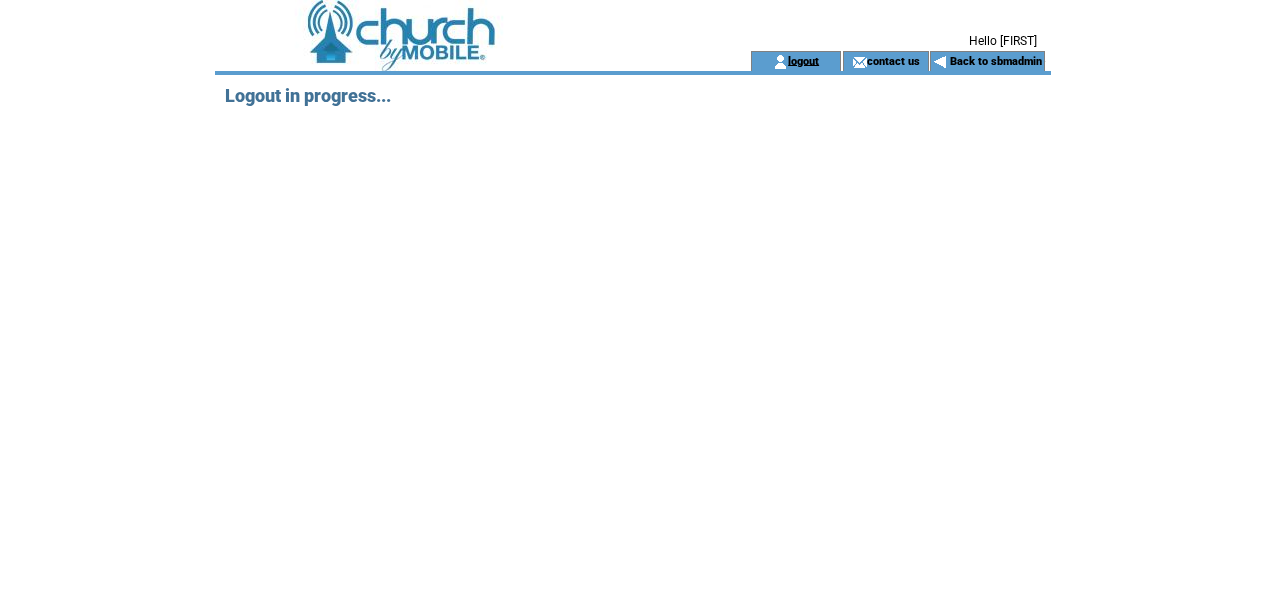scroll, scrollTop: 0, scrollLeft: 0, axis: both 